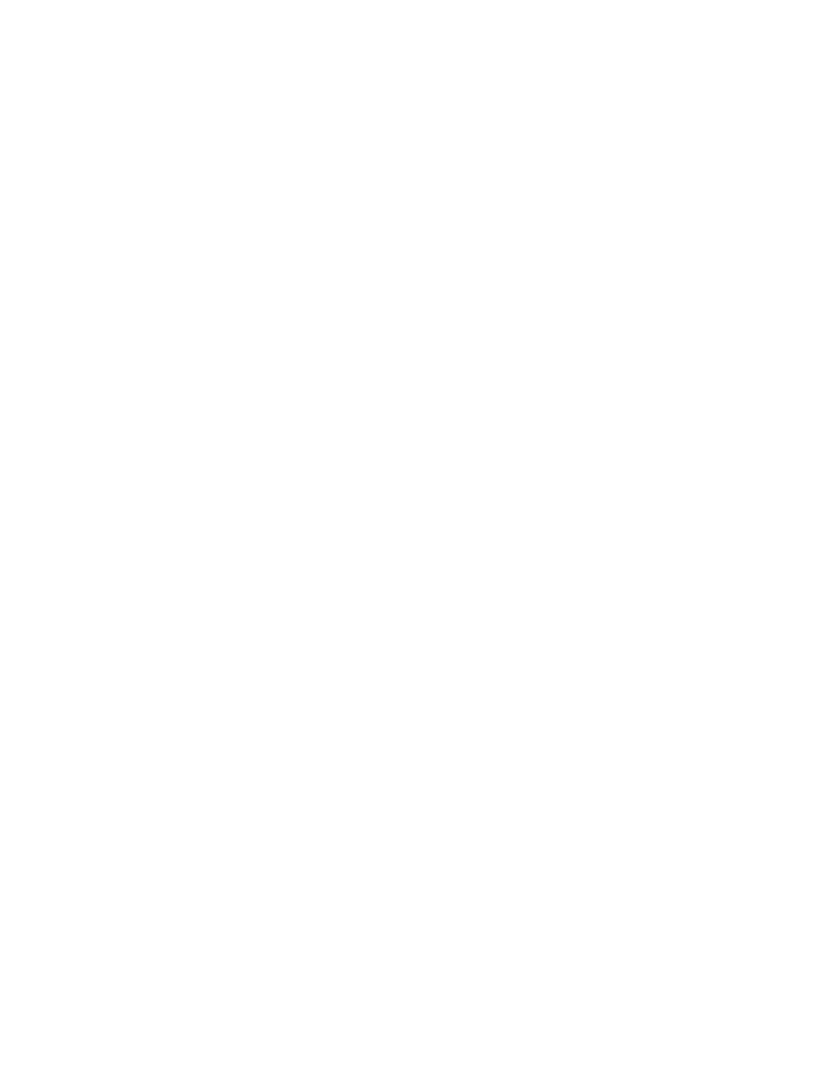 scroll, scrollTop: -7, scrollLeft: 0, axis: vertical 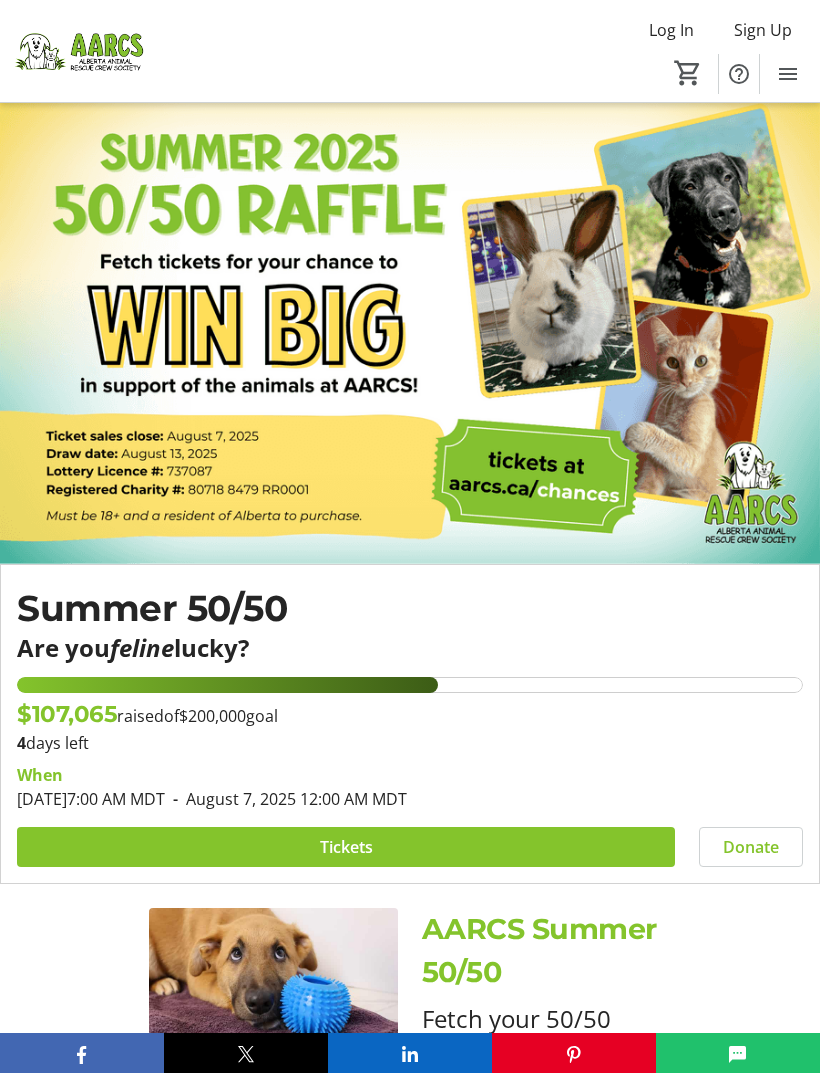 click at bounding box center (346, 847) 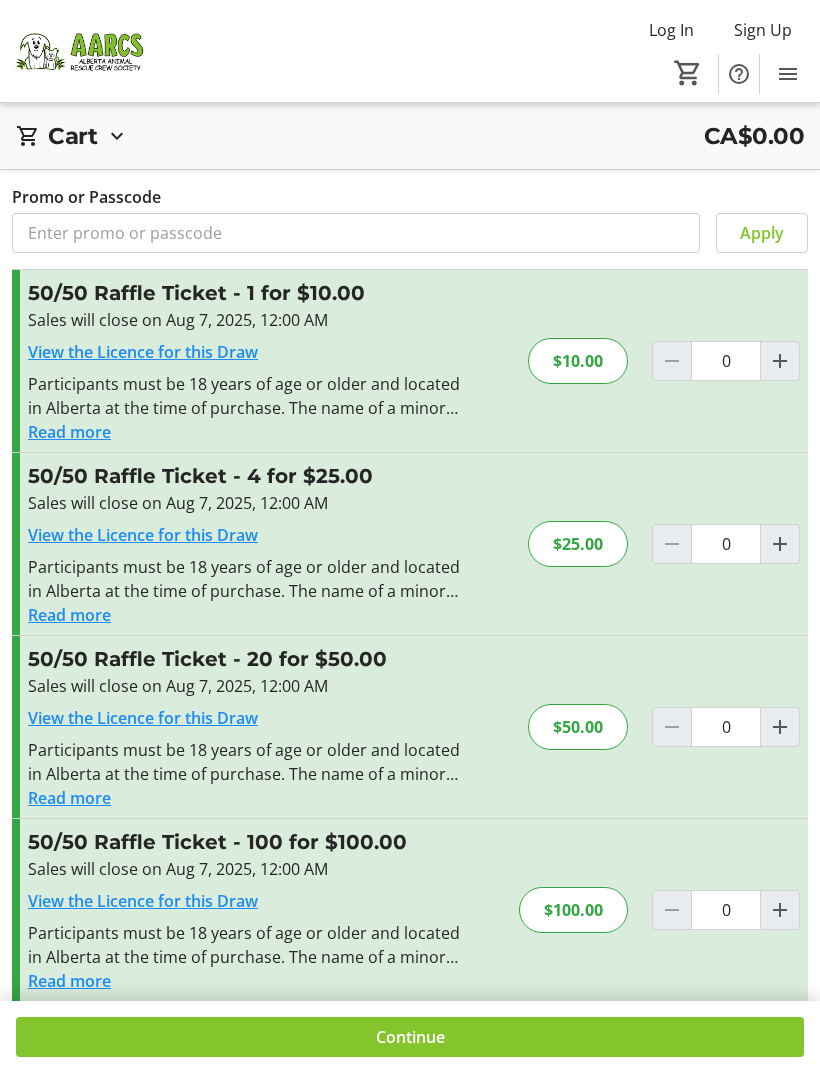 click 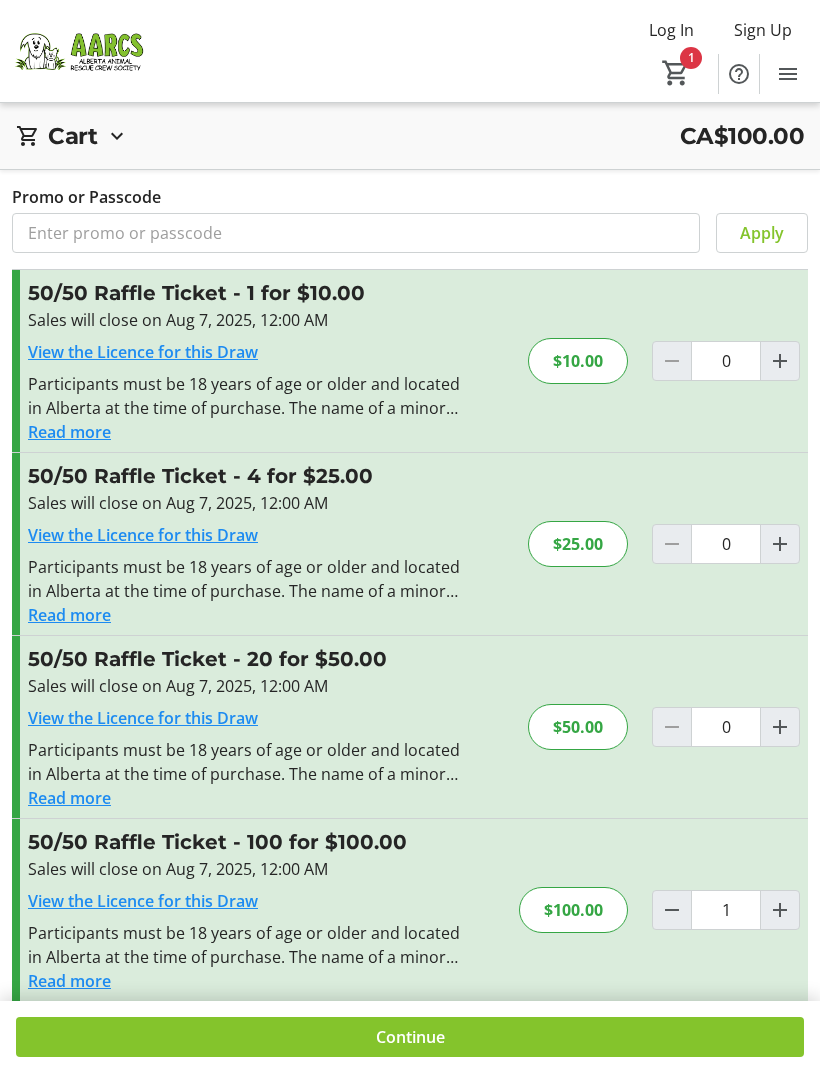 click on "Continue" 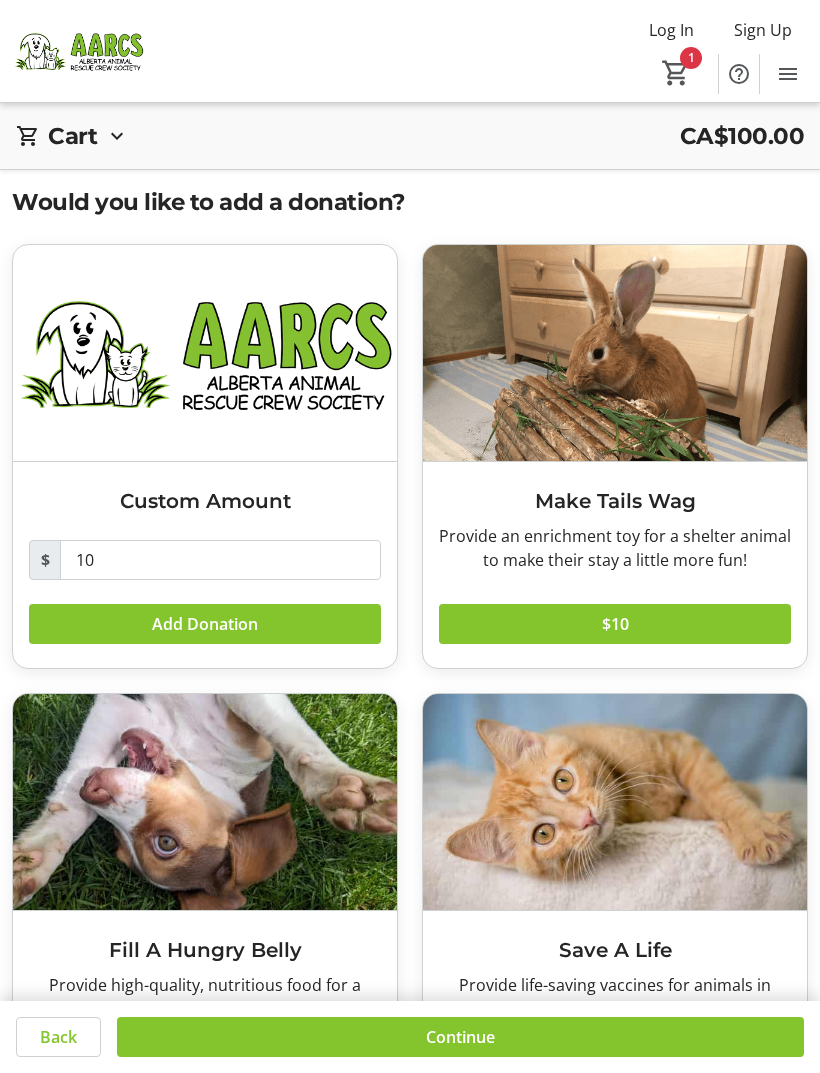 click 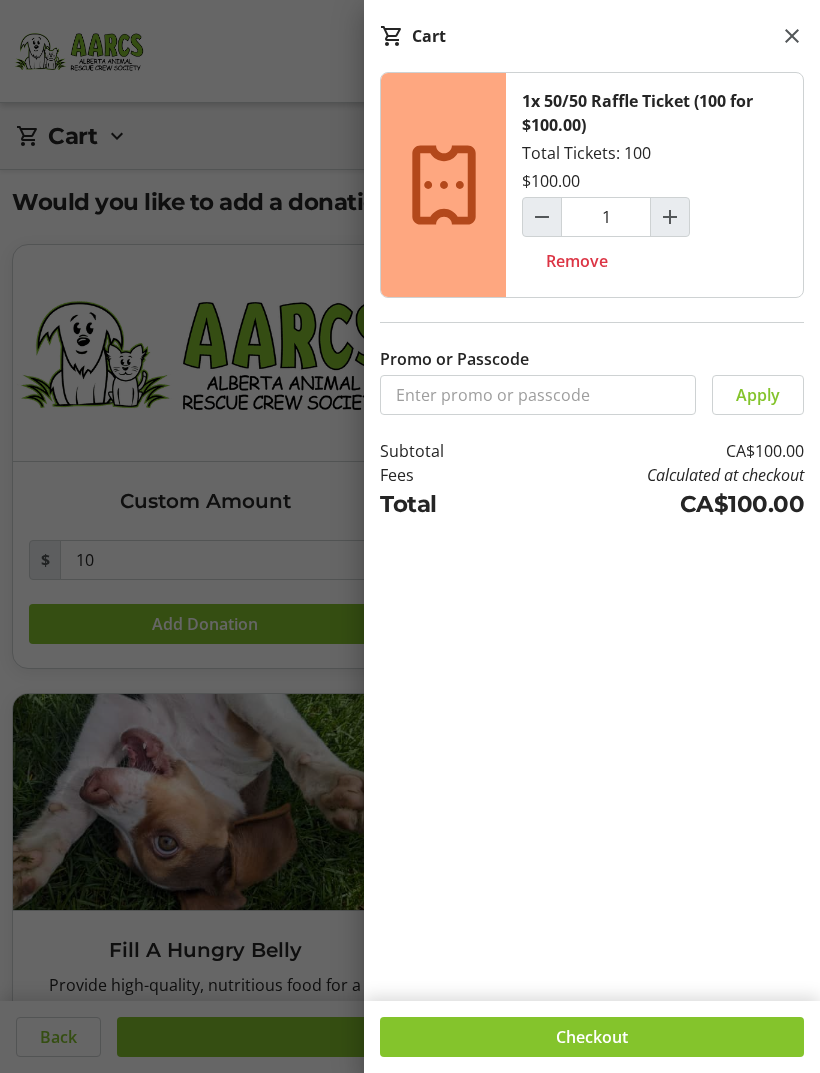 click 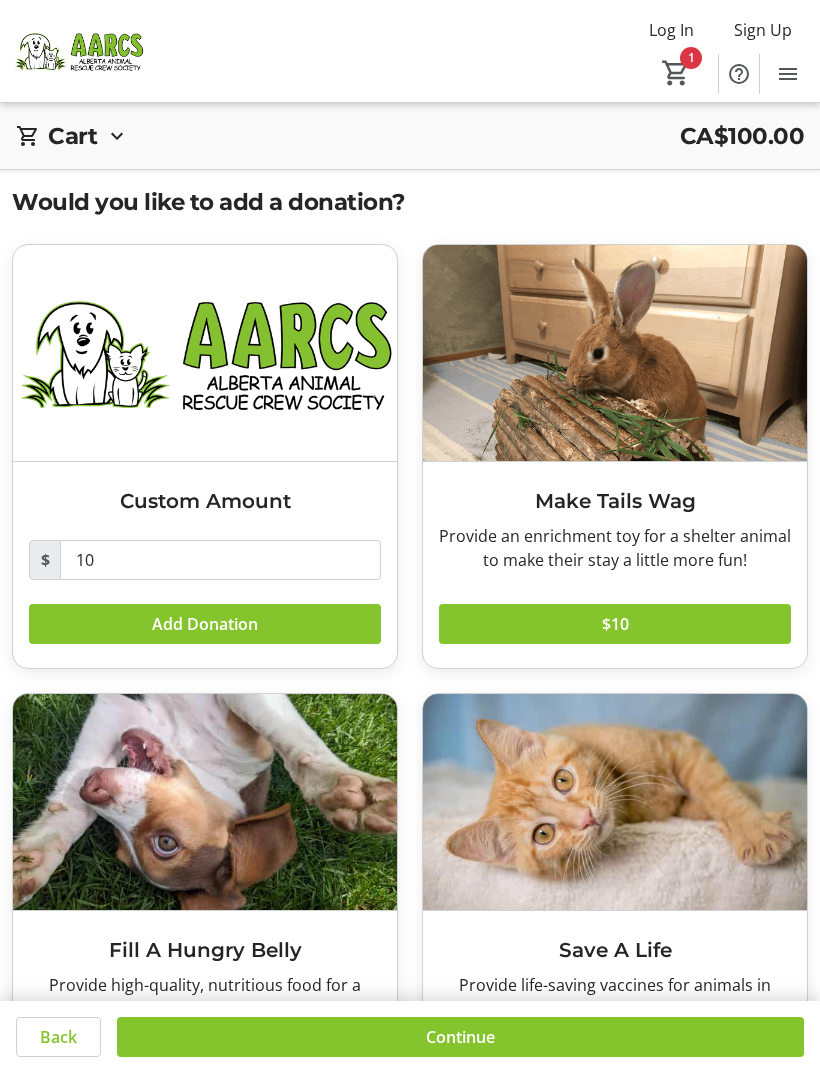 click on "Continue" 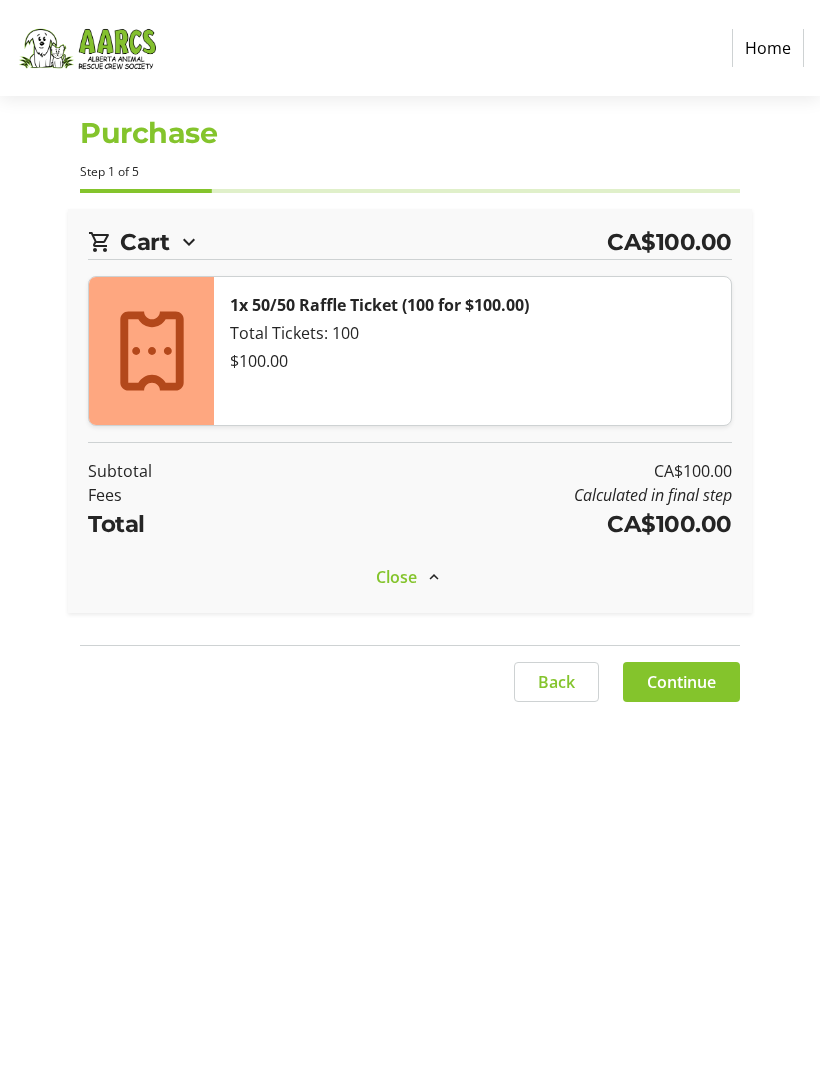 select on "CA" 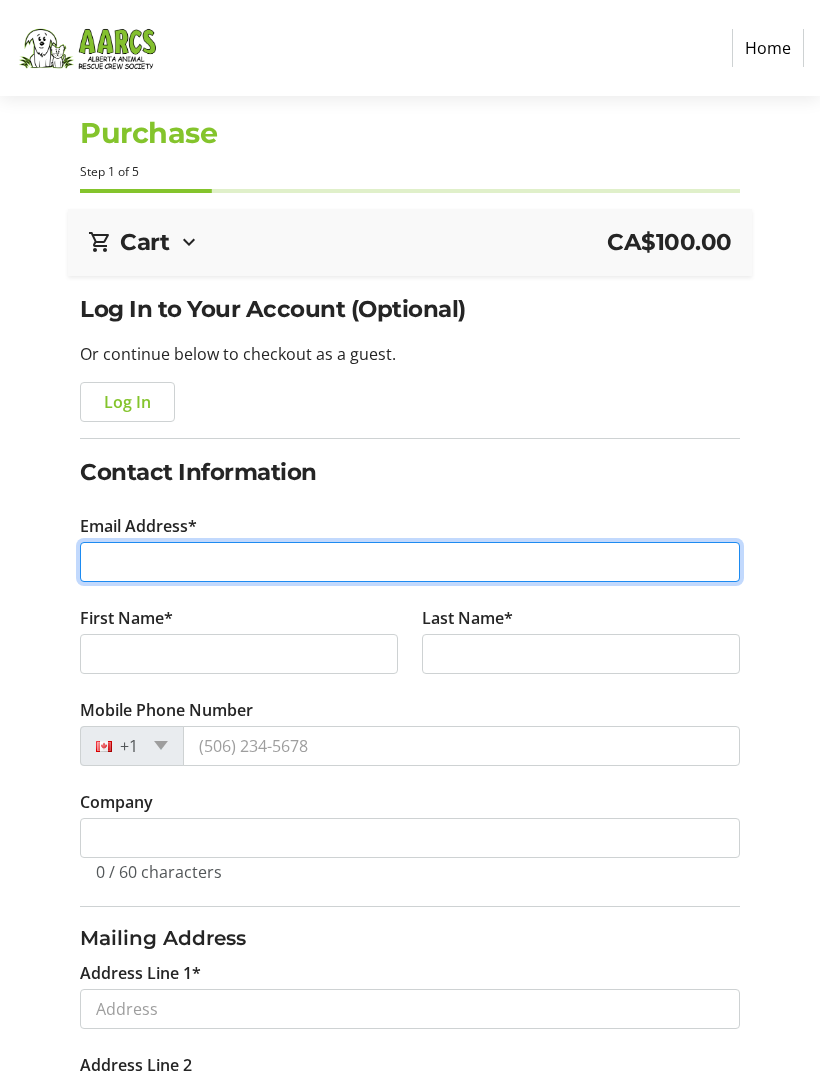 click on "Email Address*" at bounding box center [409, 562] 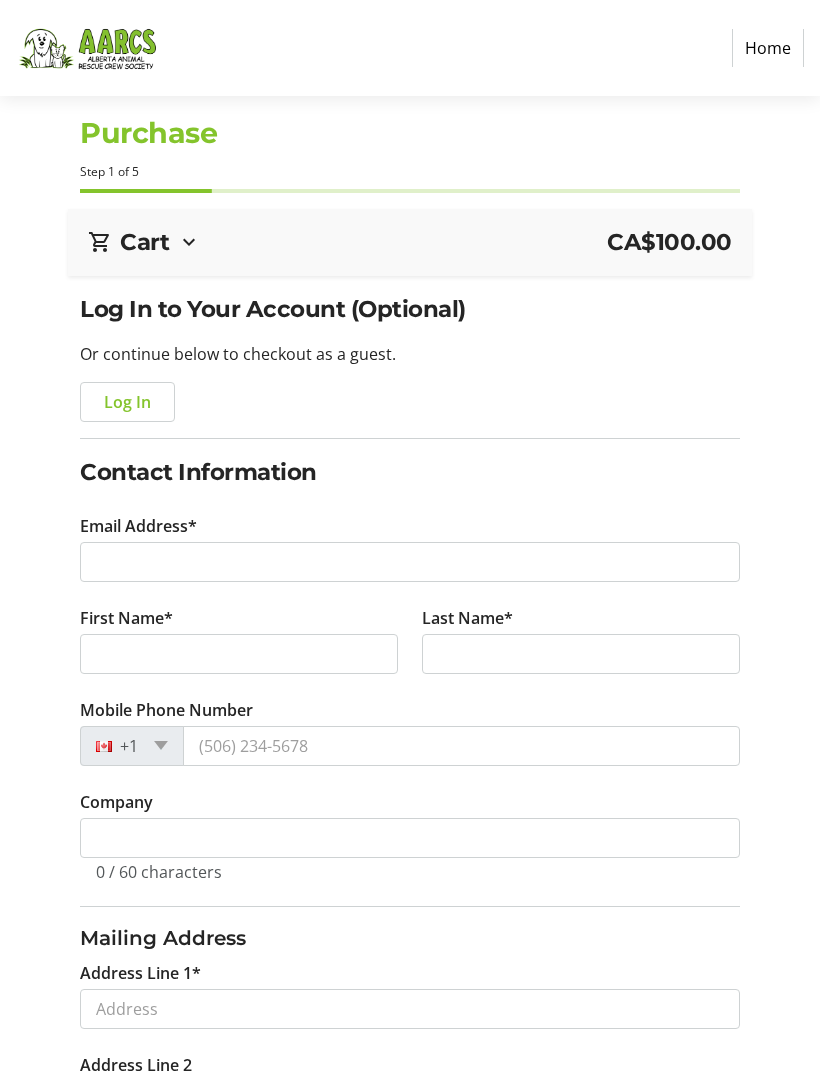 click on "Log In" 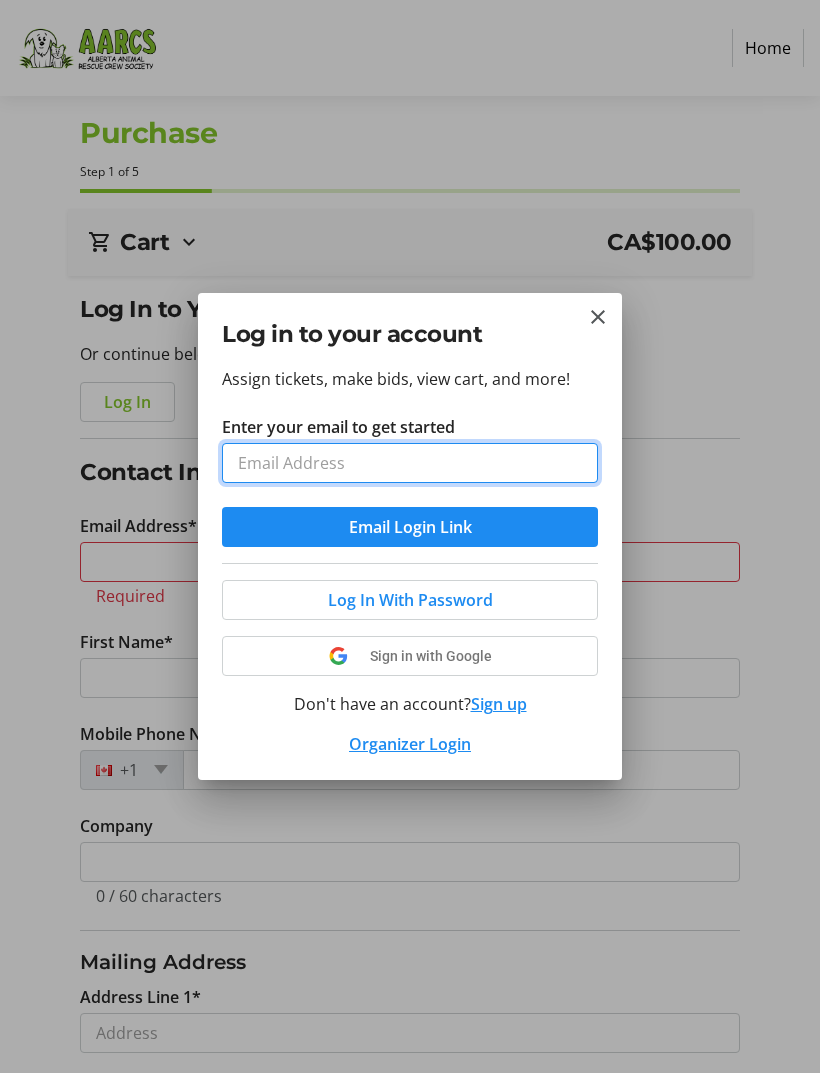 click on "Enter your email to get started" at bounding box center (410, 463) 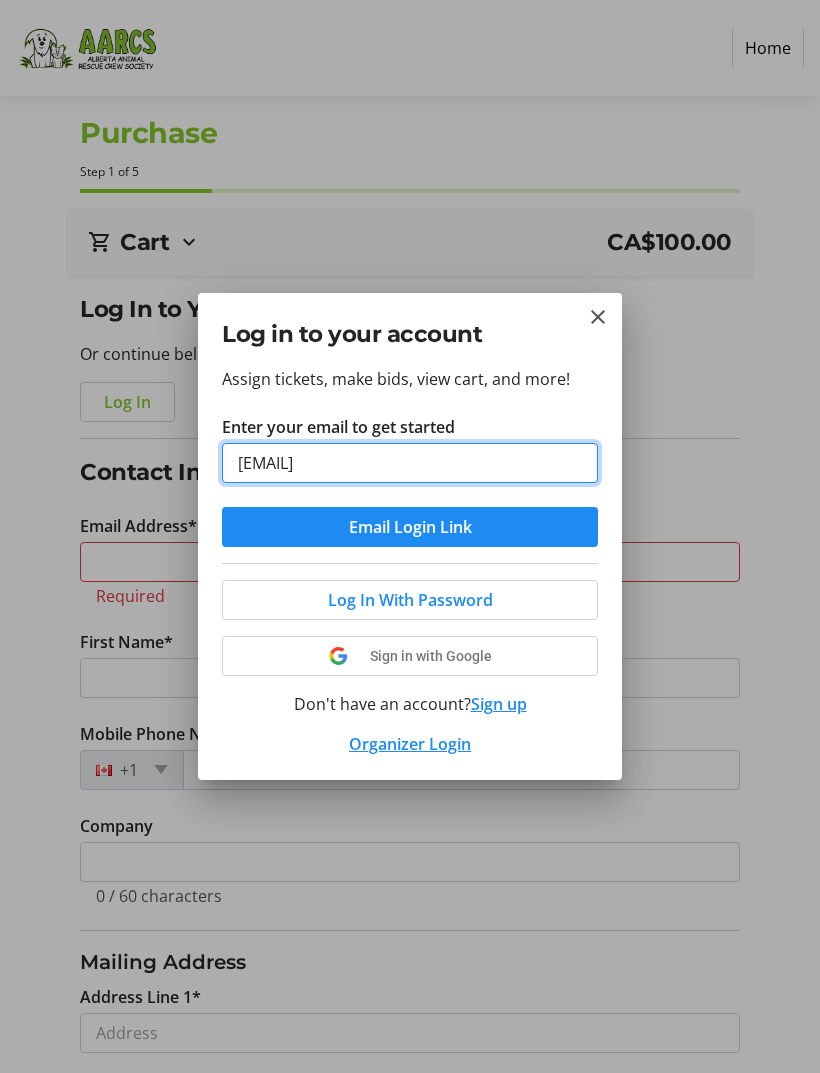 type on "[EMAIL]" 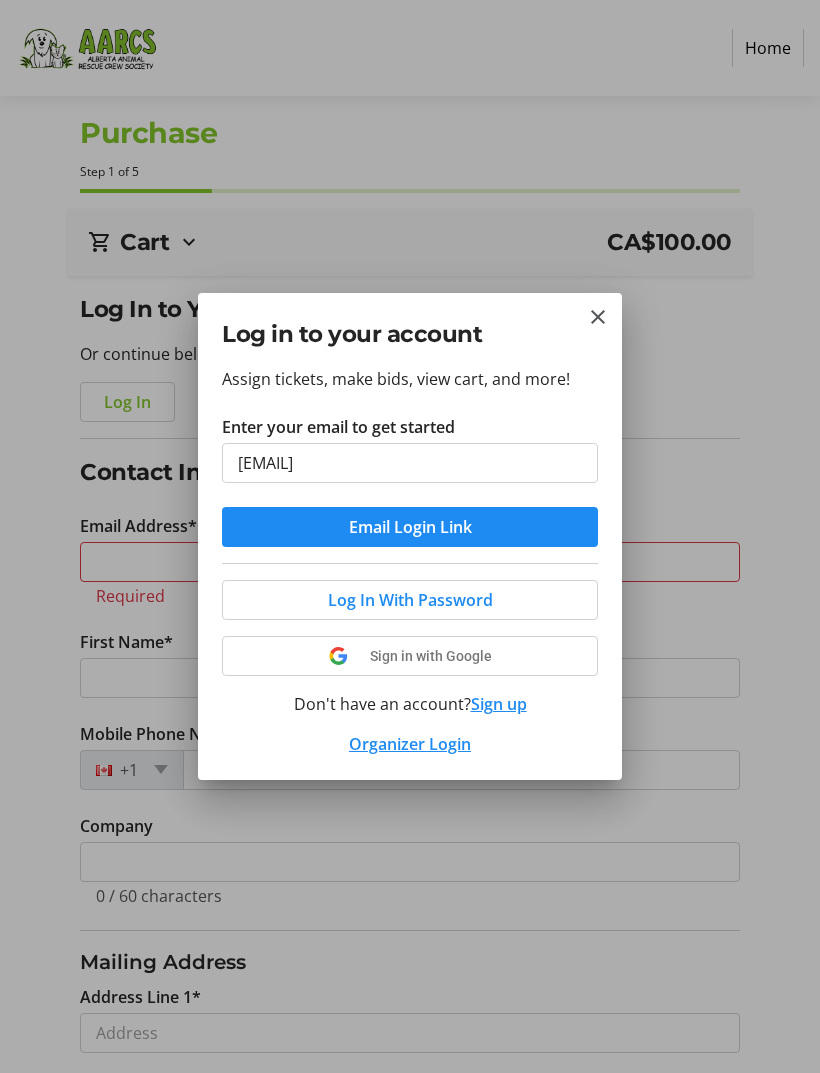 click on "Email Login Link" at bounding box center [410, 527] 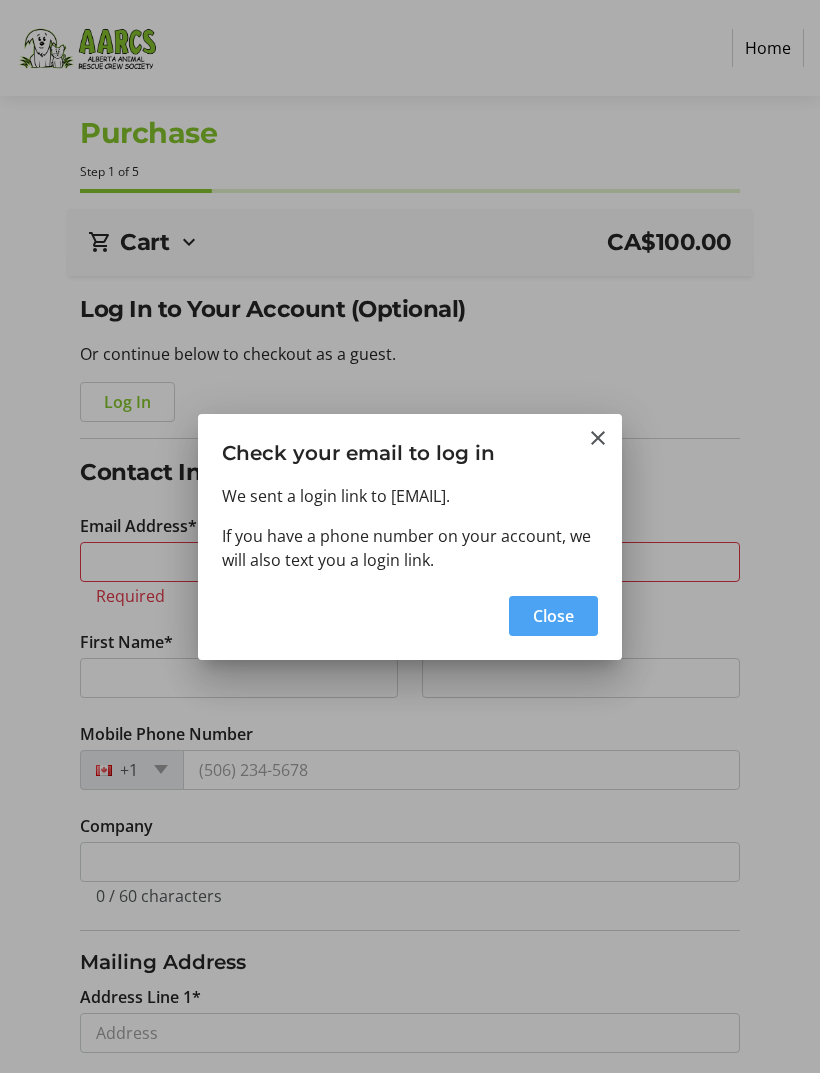 click on "Close" at bounding box center [553, 616] 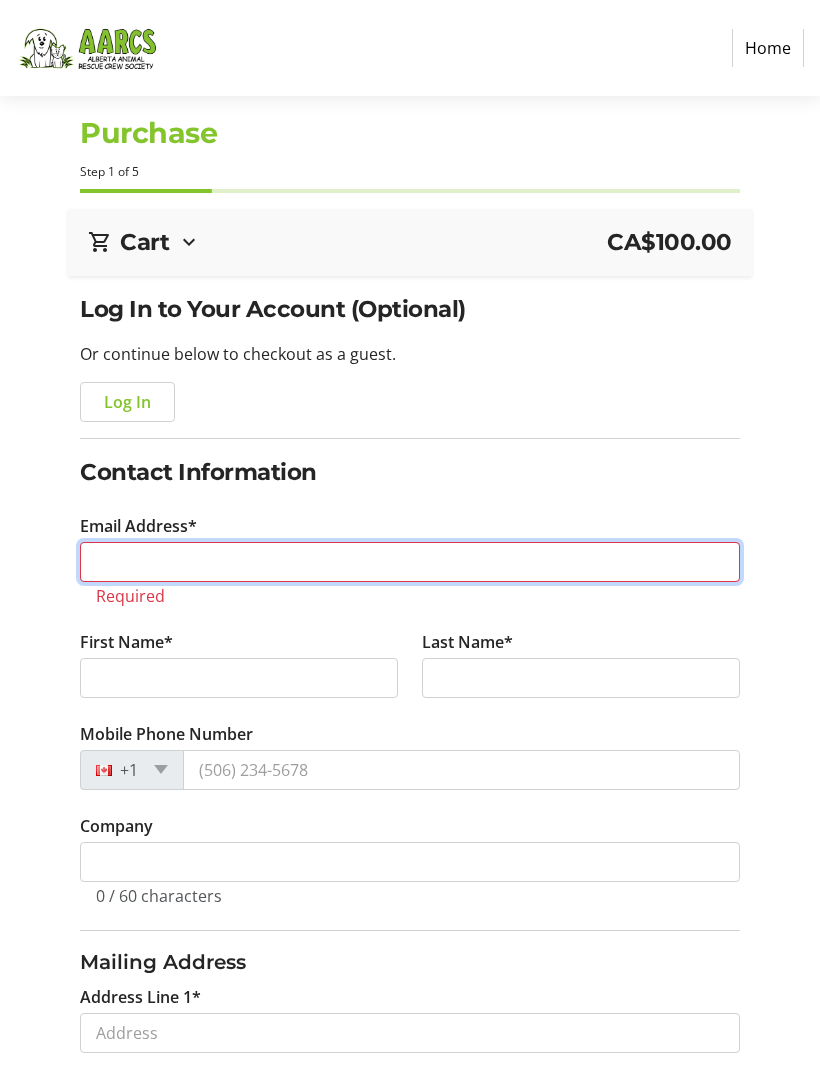 click on "Email Address*" at bounding box center [409, 562] 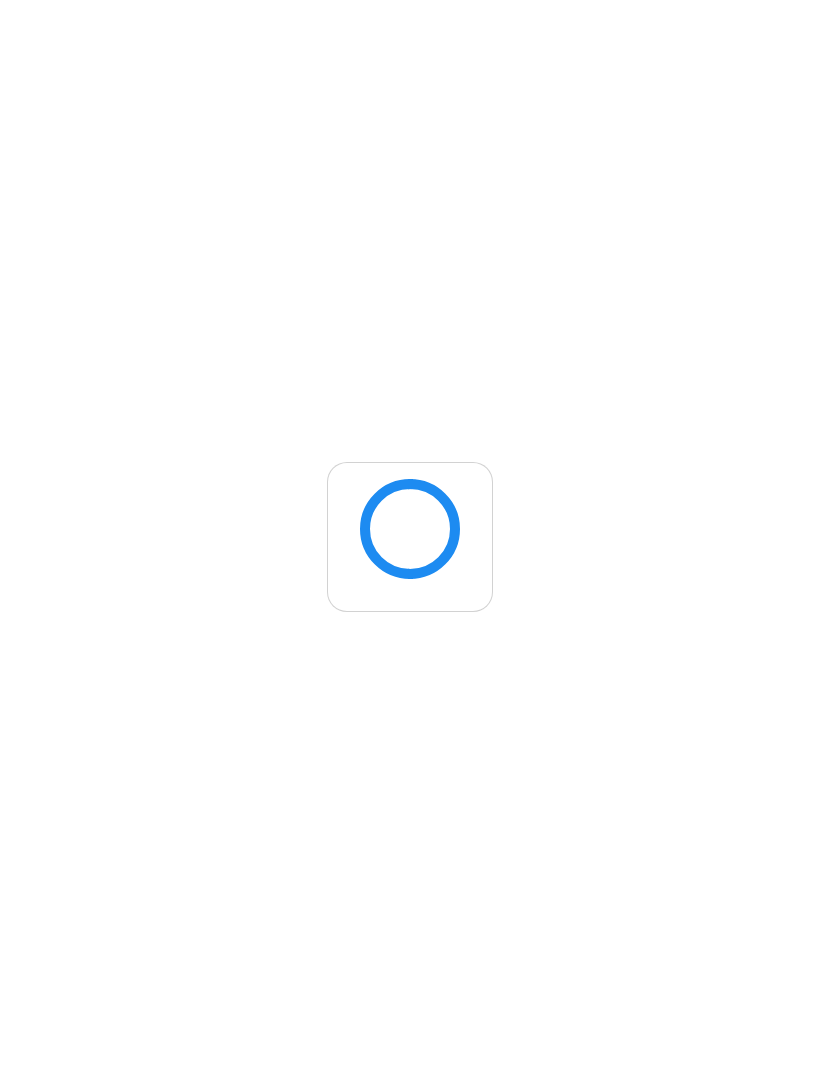 scroll, scrollTop: 0, scrollLeft: 0, axis: both 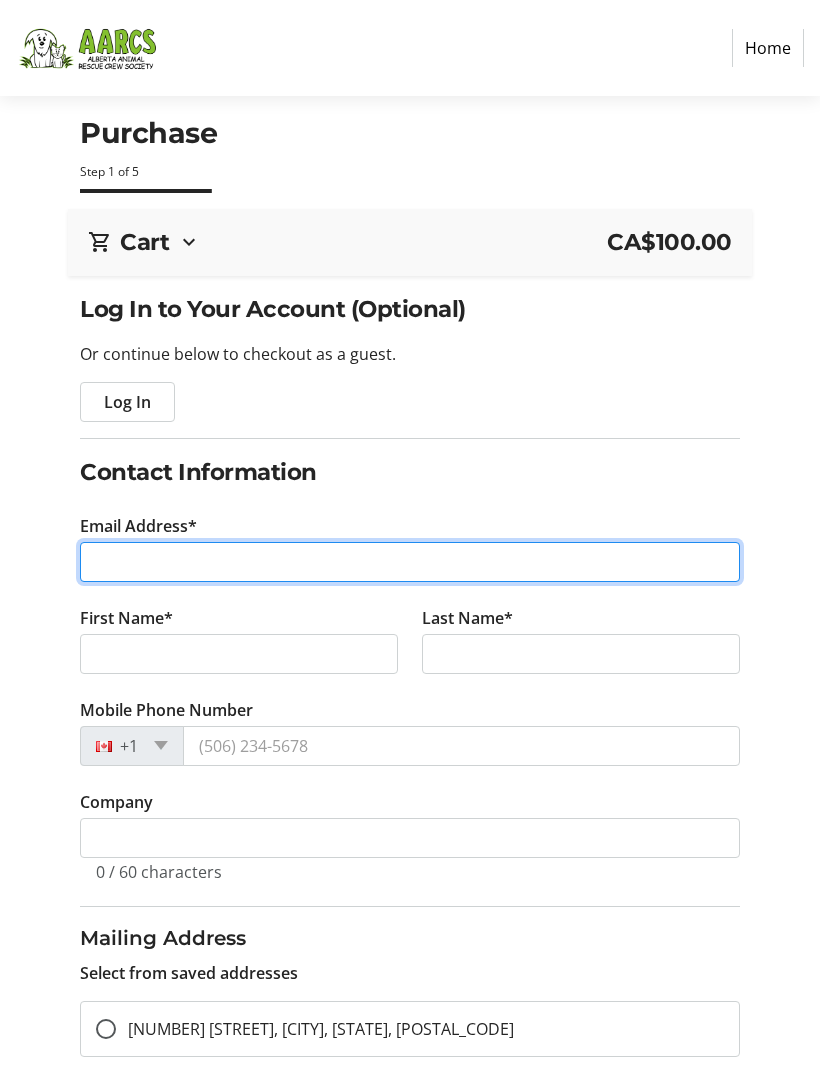 click on "Email Address*" at bounding box center [409, 562] 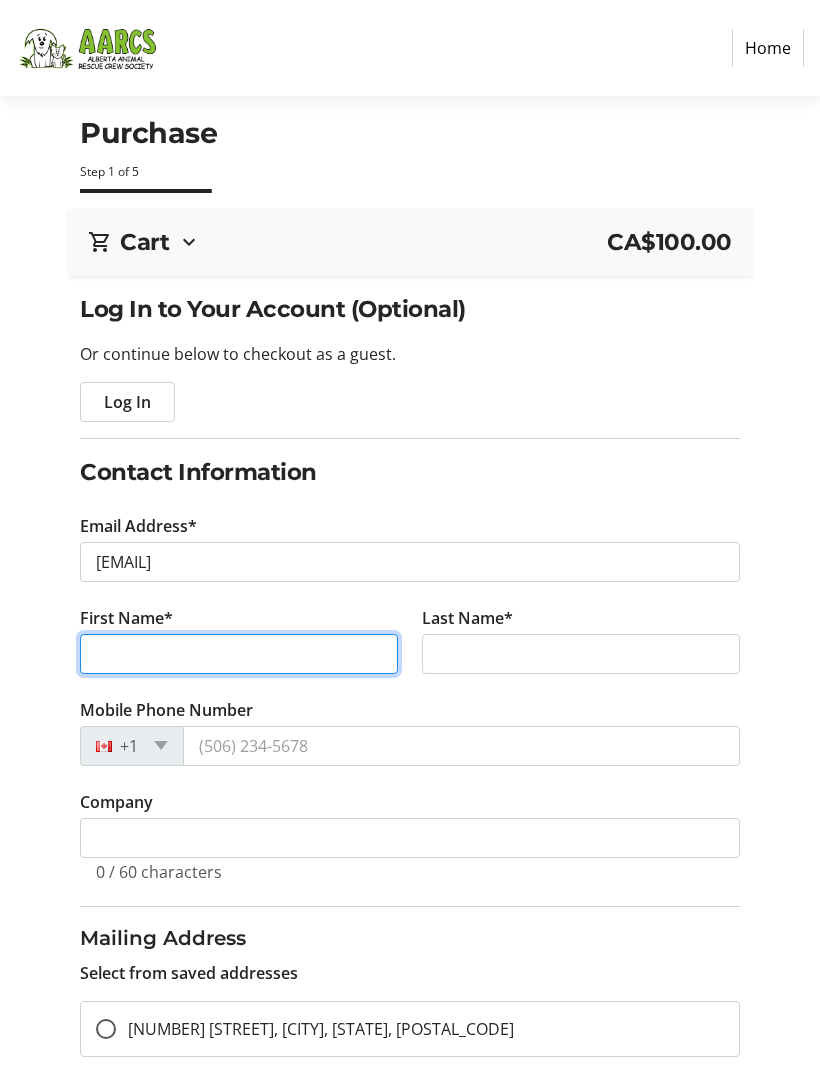 type on "Nancy" 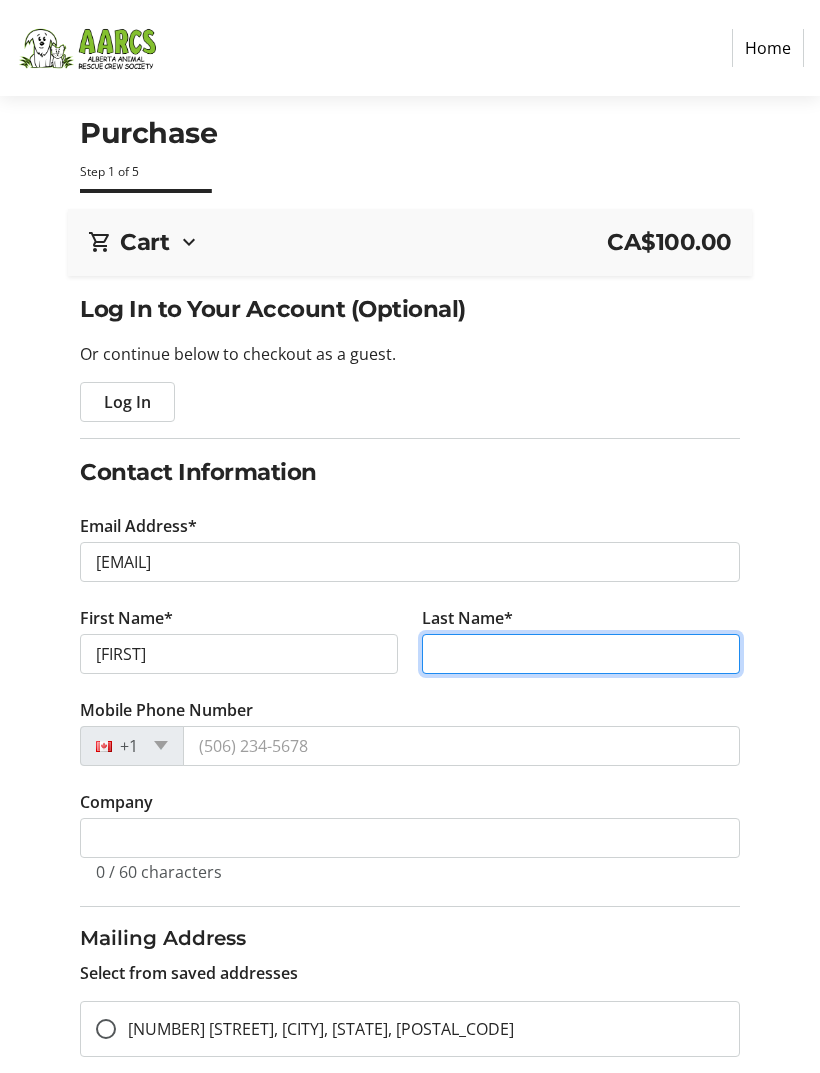 type on "Cochrane" 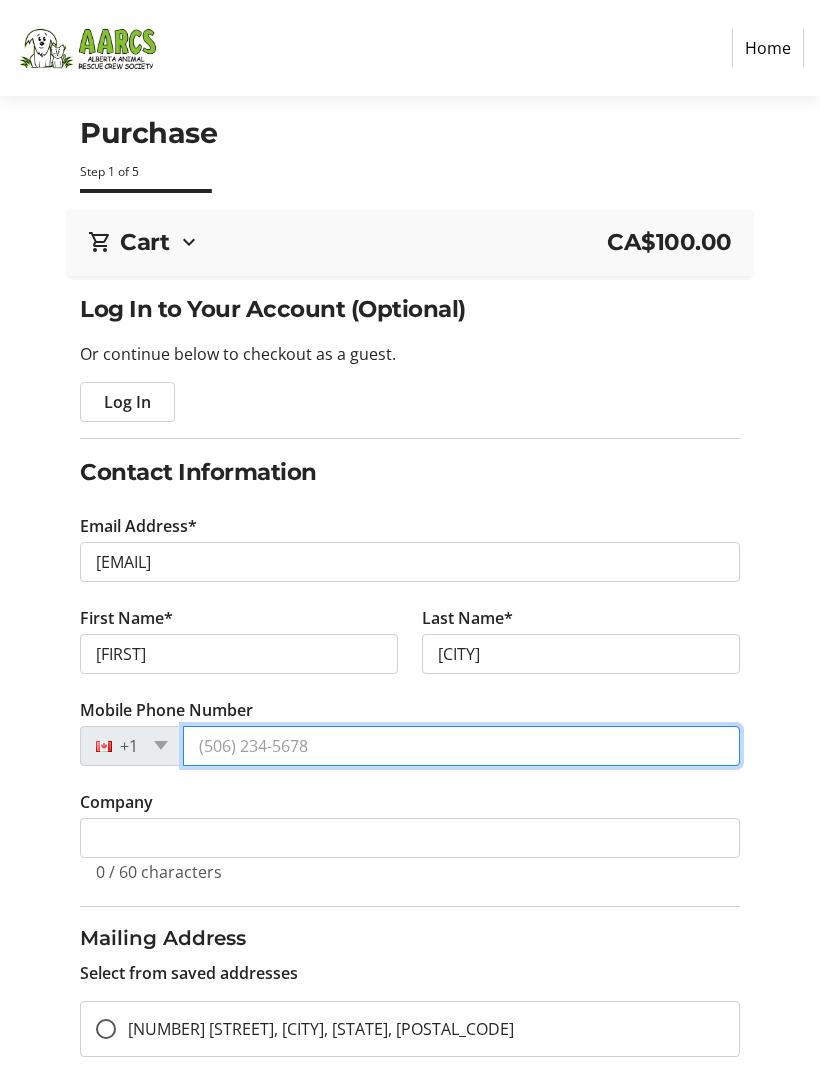 click on "Mobile Phone Number" at bounding box center (461, 746) 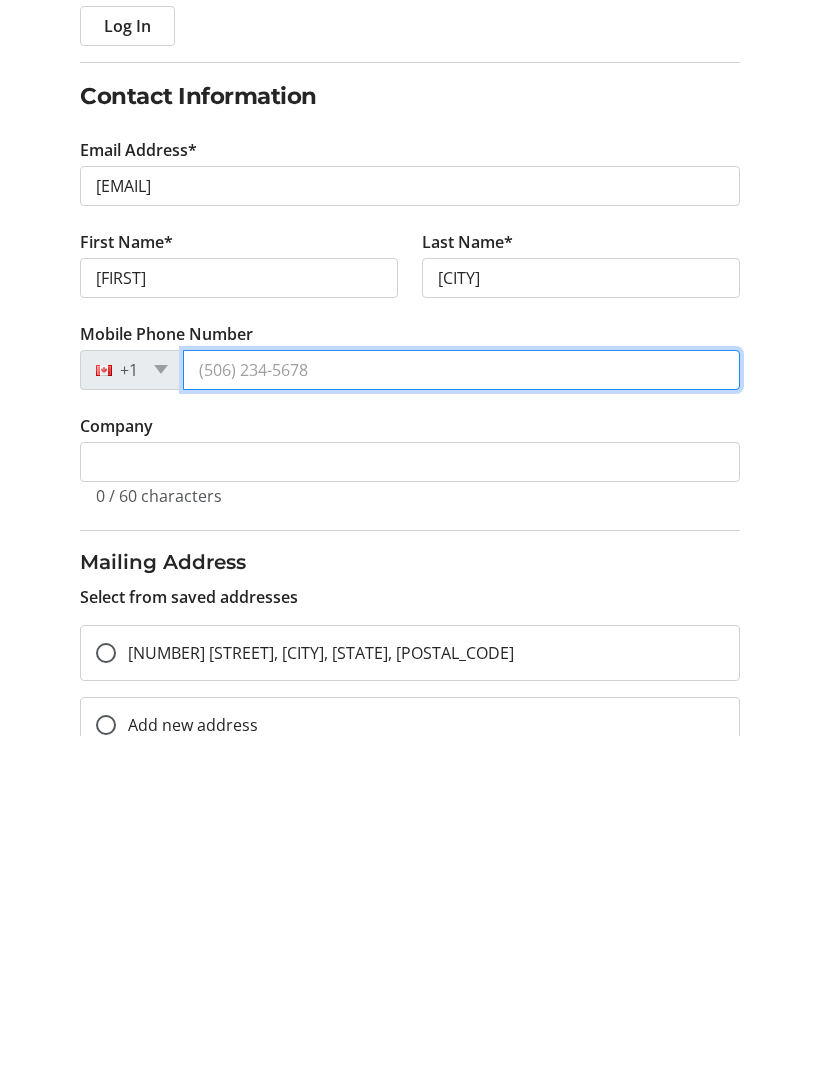 type on "(403) 617-4416" 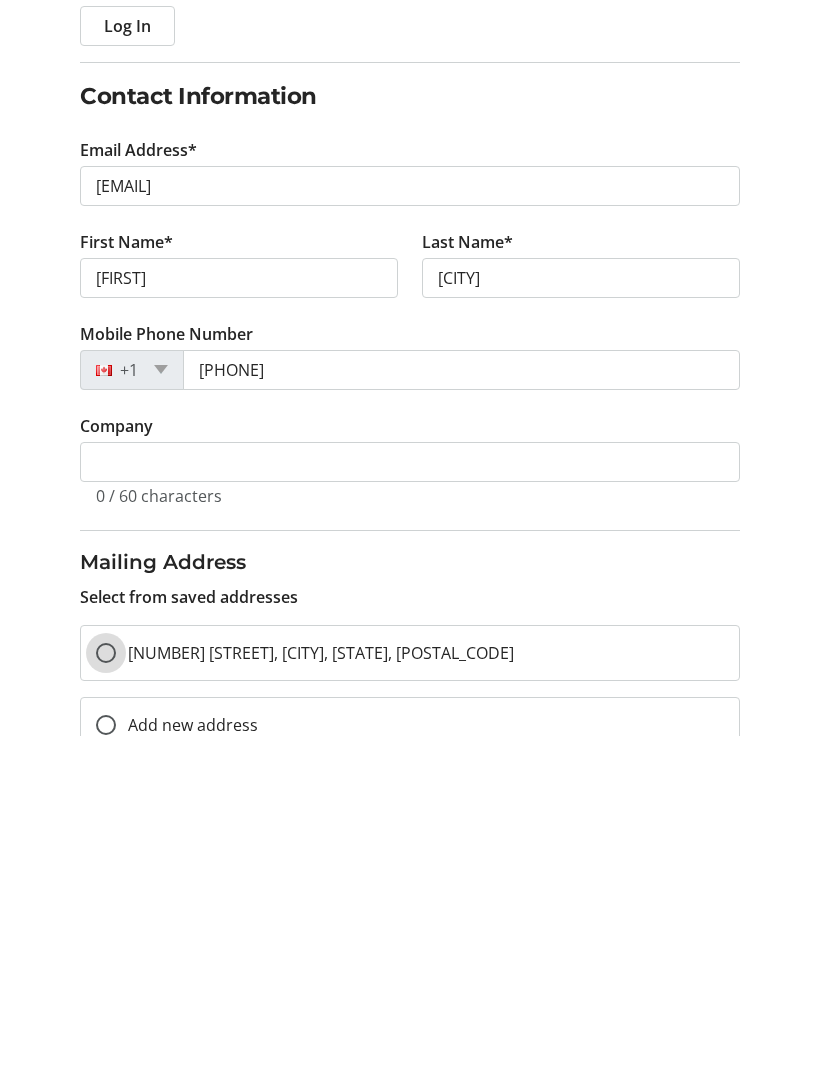 click on "327 Cresthaven Pl Sw, Calgary, AB, CA, T3B 5W5" at bounding box center [106, 990] 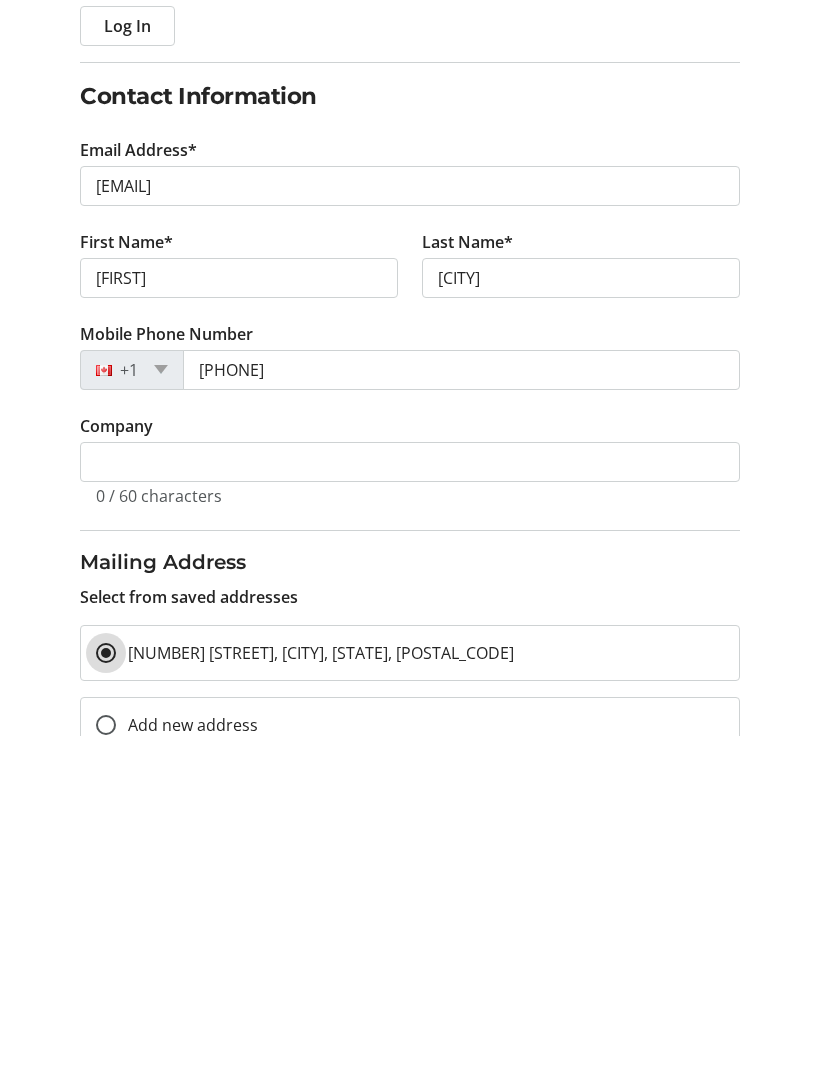 scroll, scrollTop: 306, scrollLeft: 0, axis: vertical 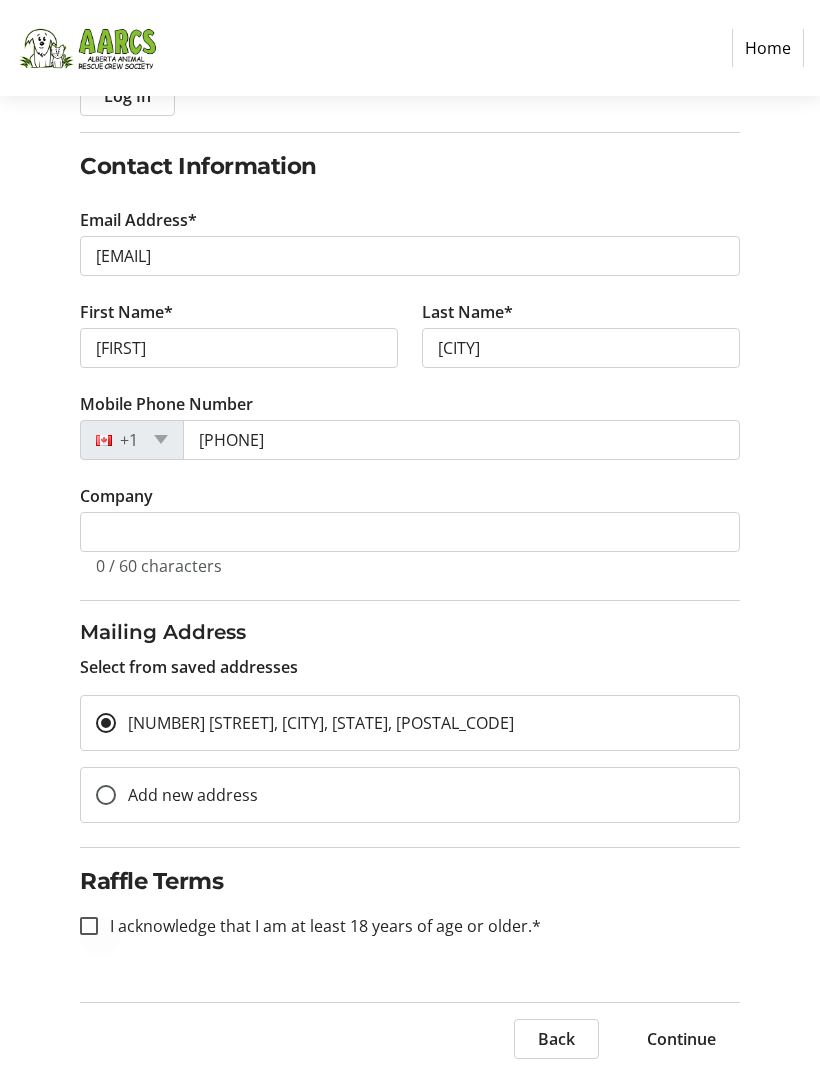 click at bounding box center (89, 926) 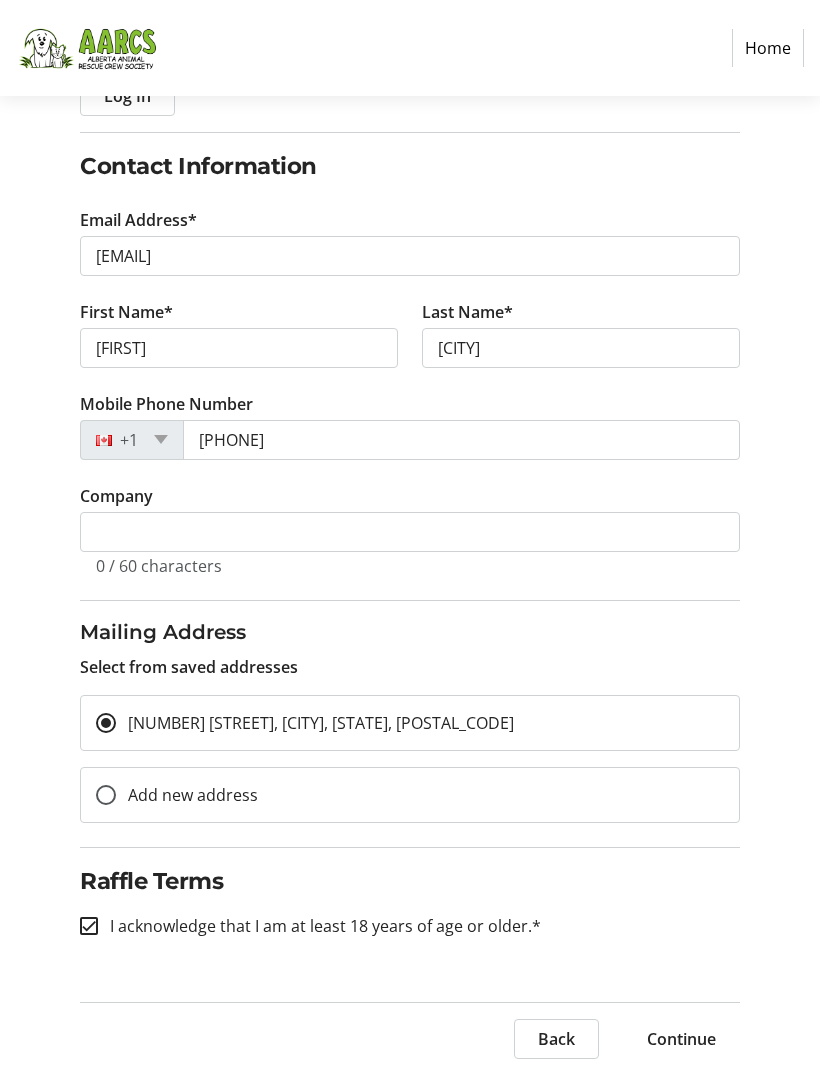 checkbox on "true" 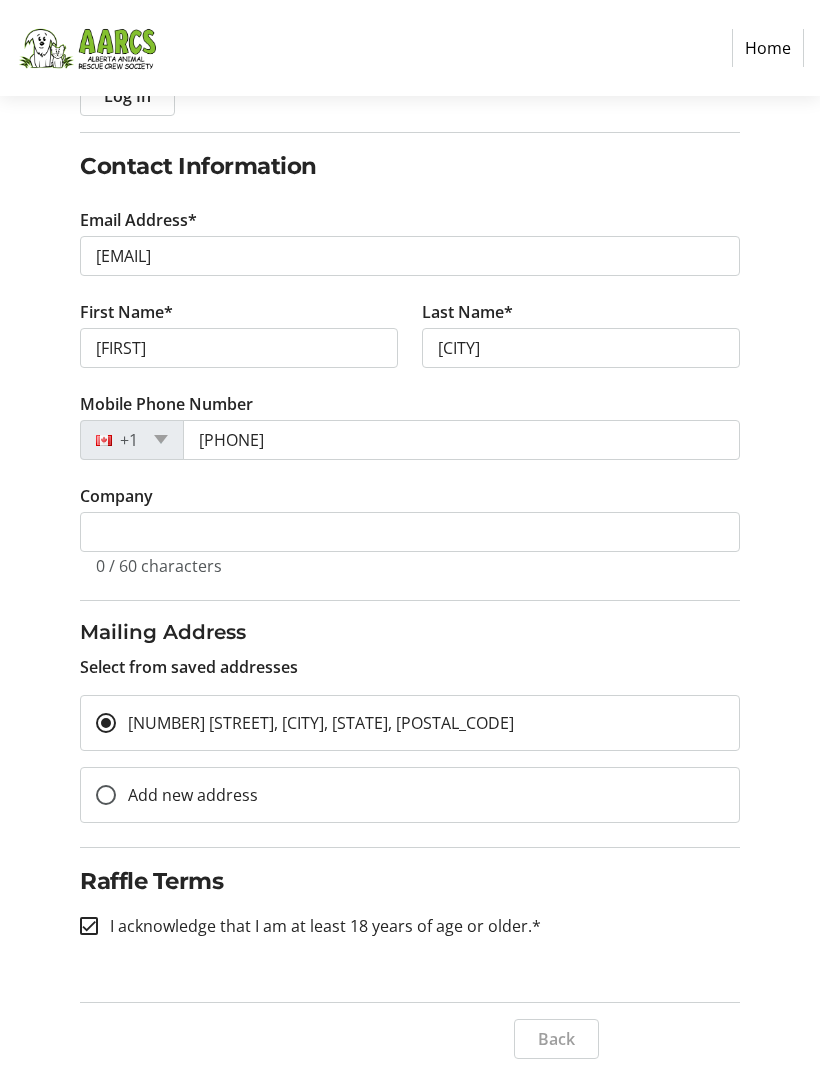 scroll, scrollTop: 64, scrollLeft: 0, axis: vertical 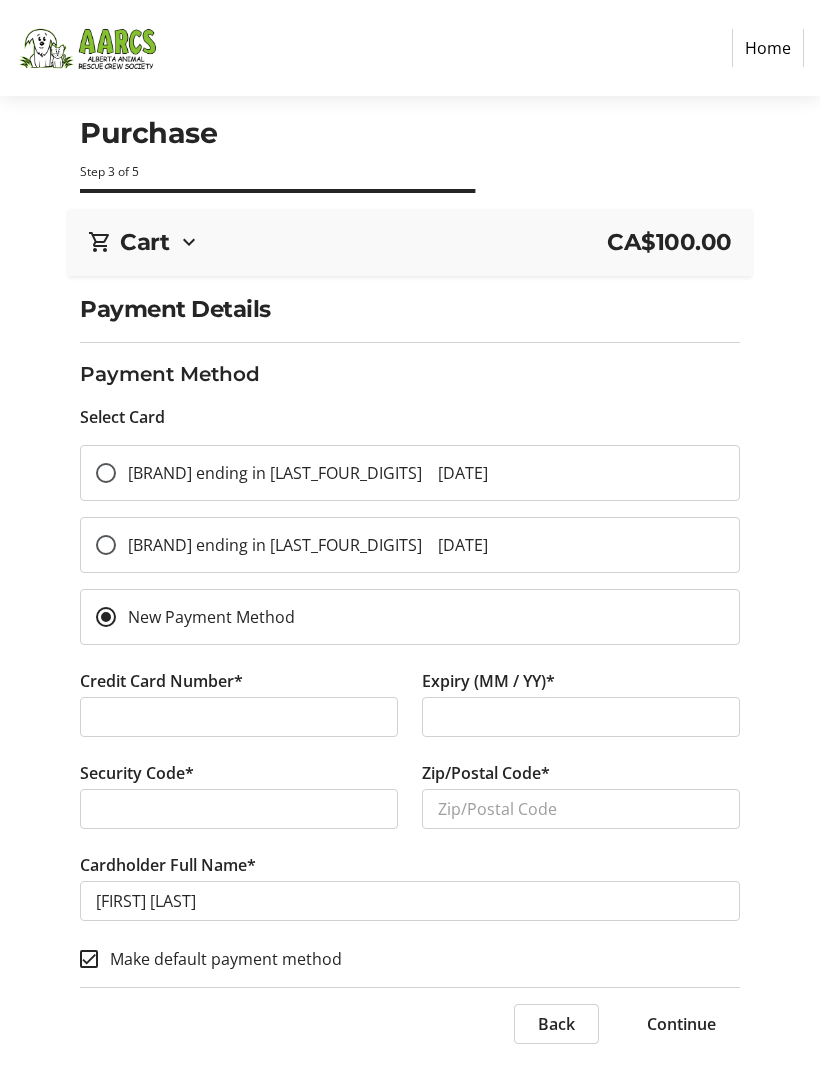 click on "New Payment Method" at bounding box center (106, 617) 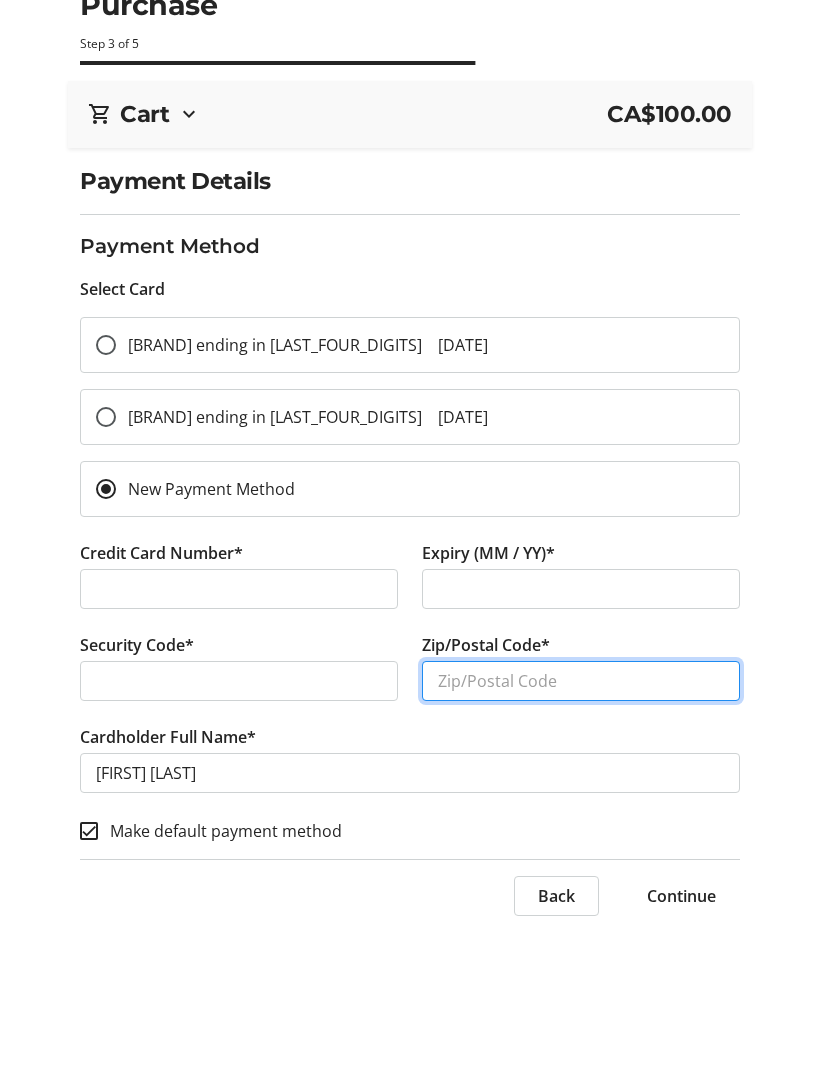 click on "Zip/Postal Code*" at bounding box center [581, 809] 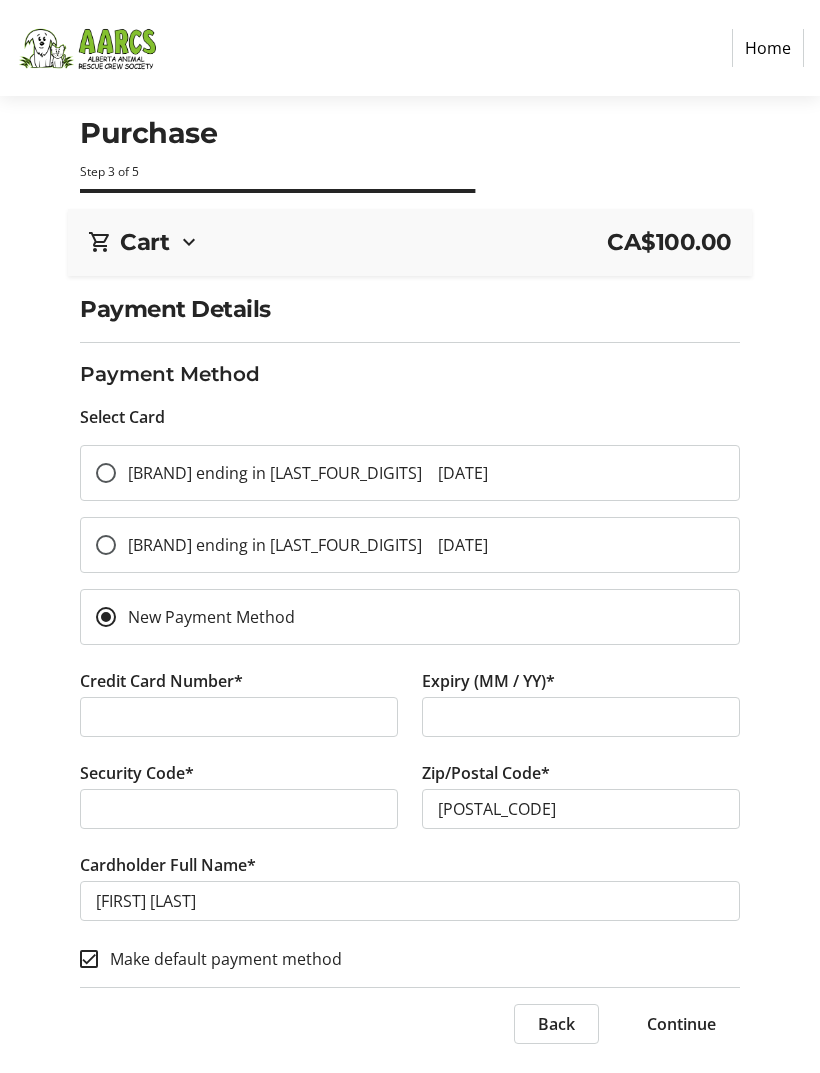 click on "Continue" 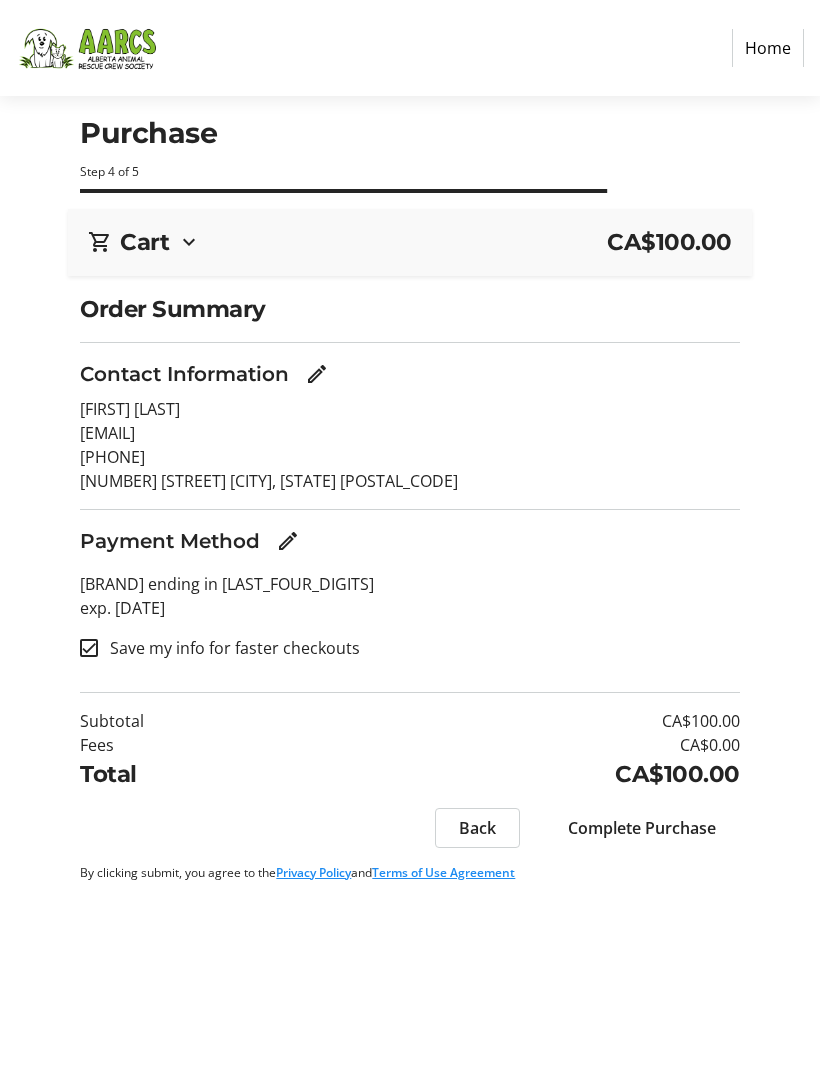click on "Complete Purchase" 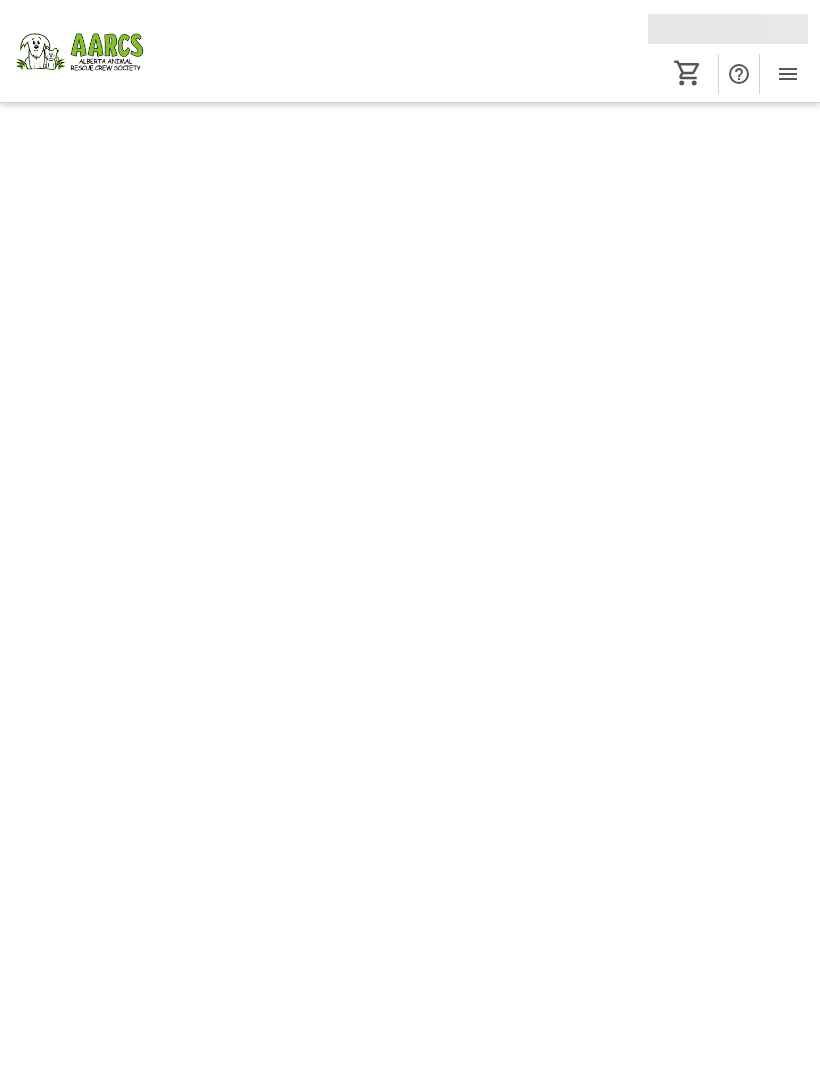 scroll, scrollTop: 0, scrollLeft: 0, axis: both 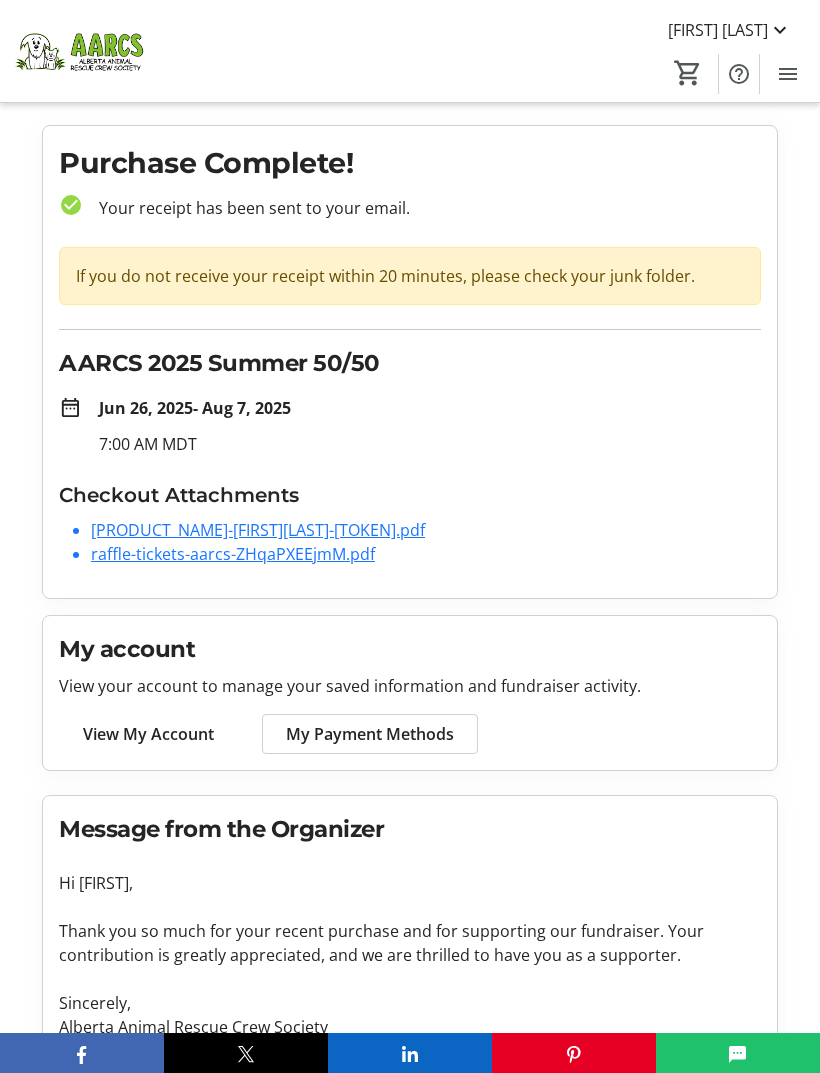 click on "My Payment Methods" 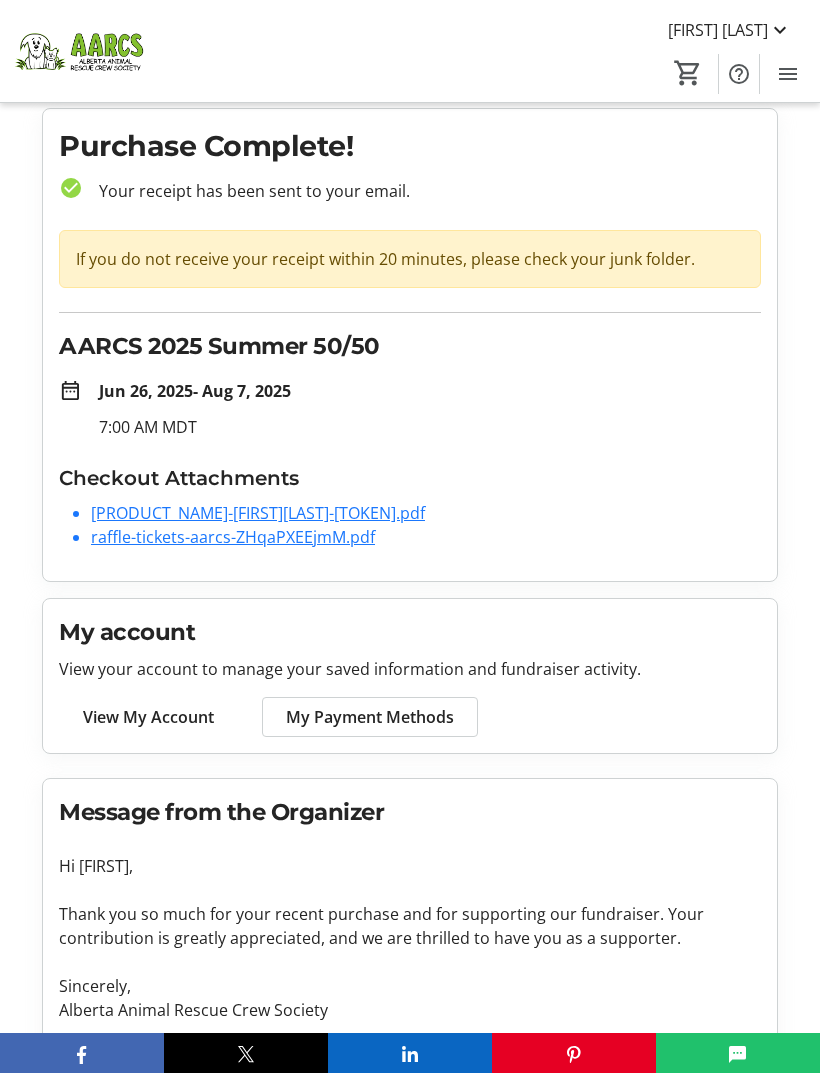 scroll, scrollTop: 120, scrollLeft: 0, axis: vertical 